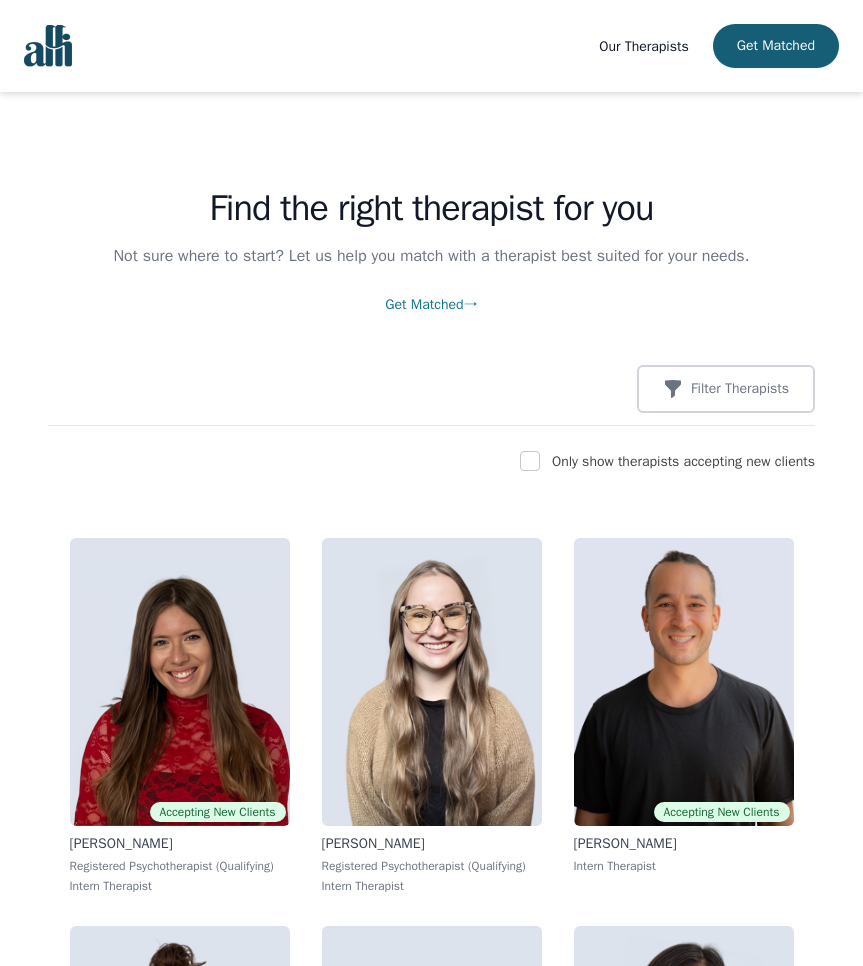 scroll, scrollTop: 0, scrollLeft: 0, axis: both 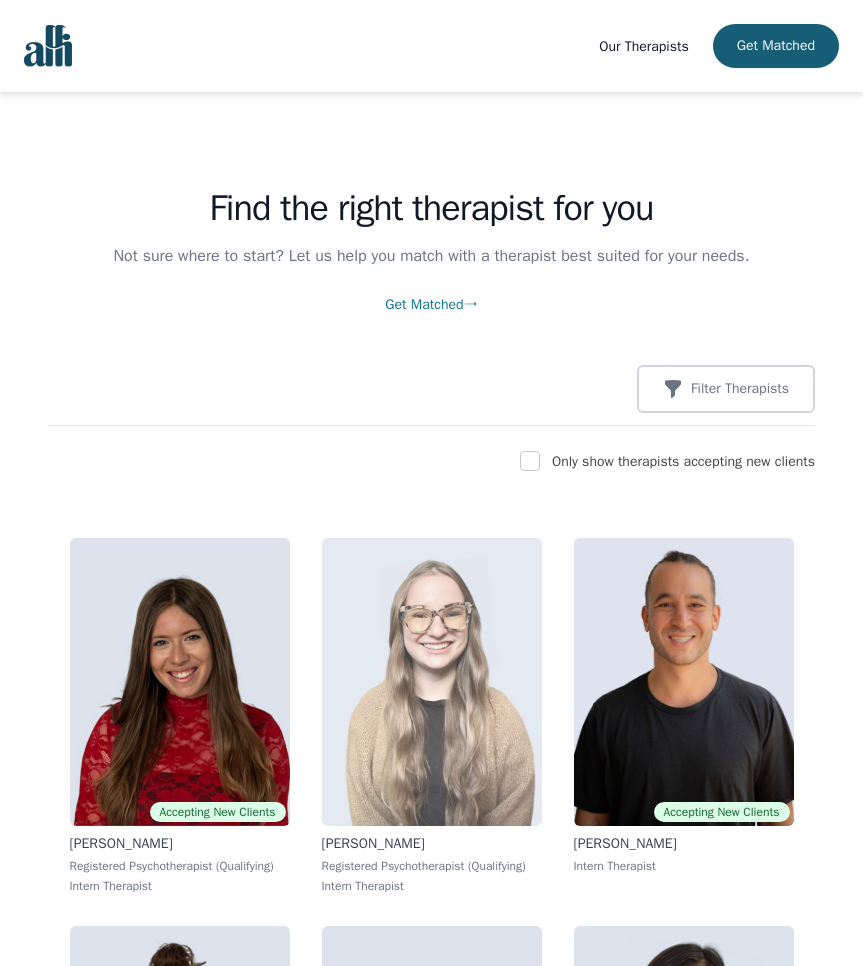 click at bounding box center (432, 682) 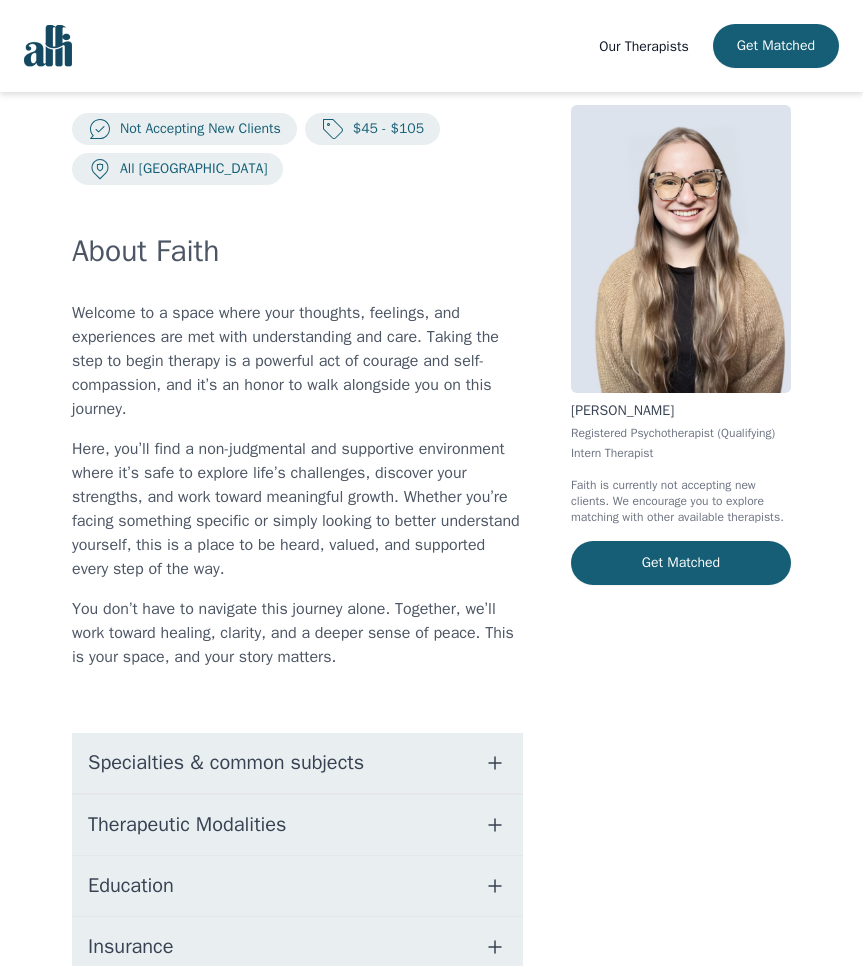 scroll, scrollTop: 35, scrollLeft: 0, axis: vertical 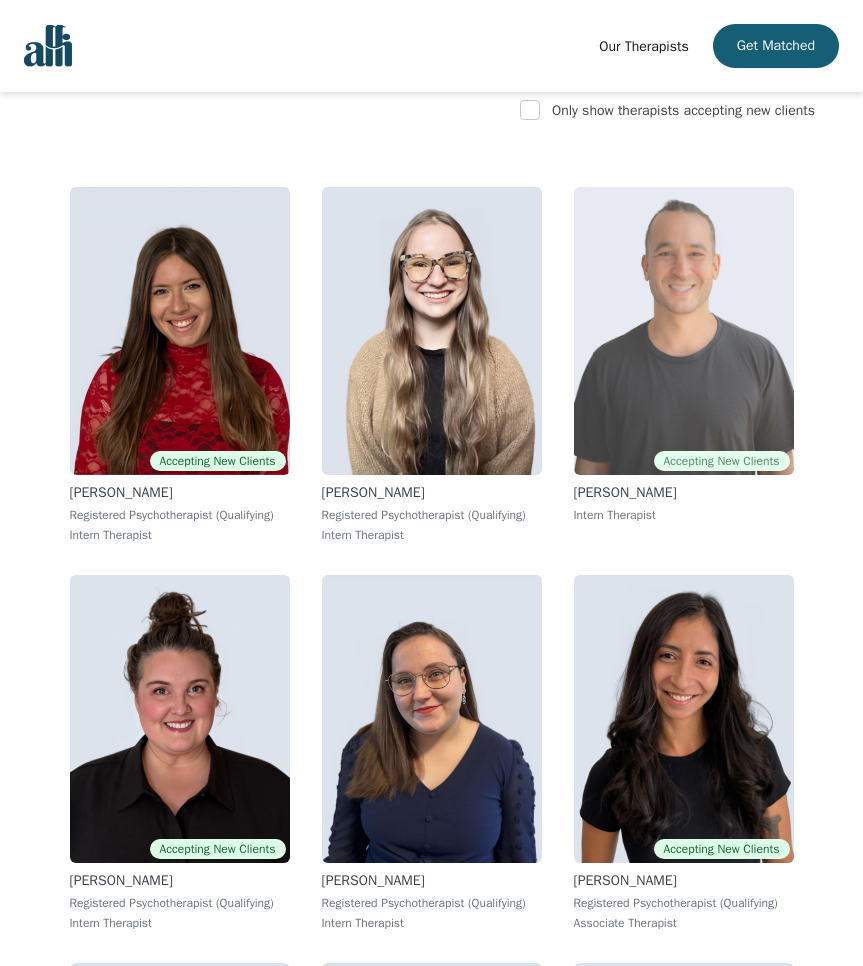 click at bounding box center [684, 331] 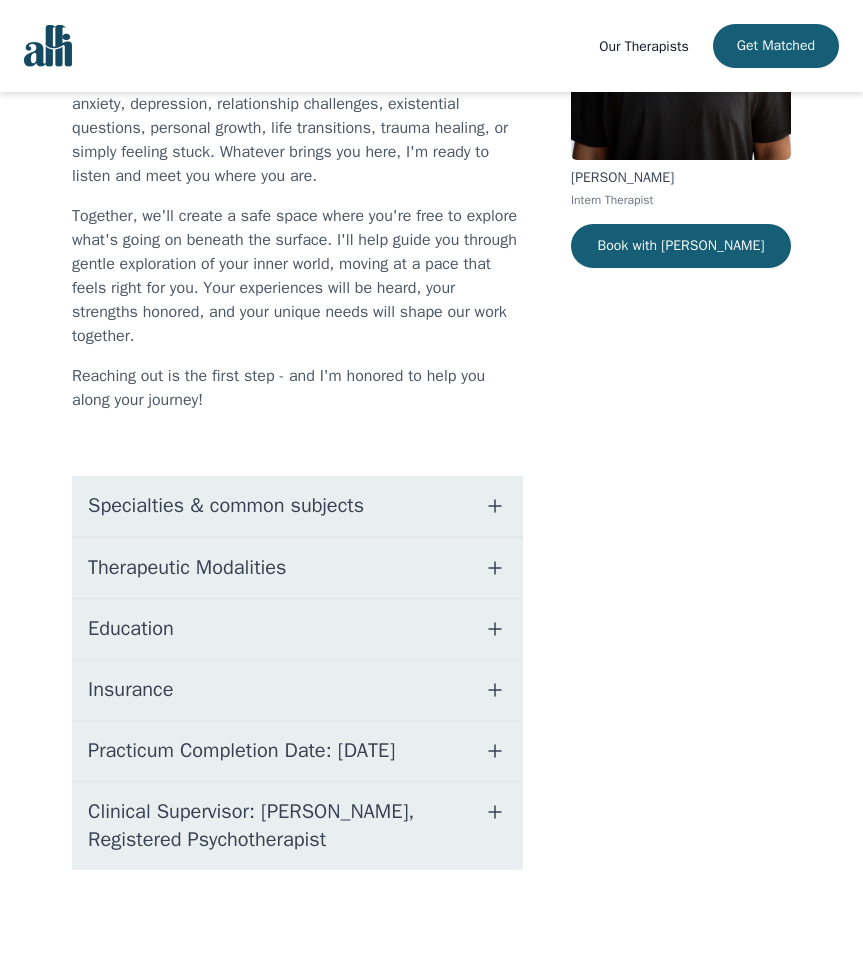 scroll, scrollTop: 0, scrollLeft: 0, axis: both 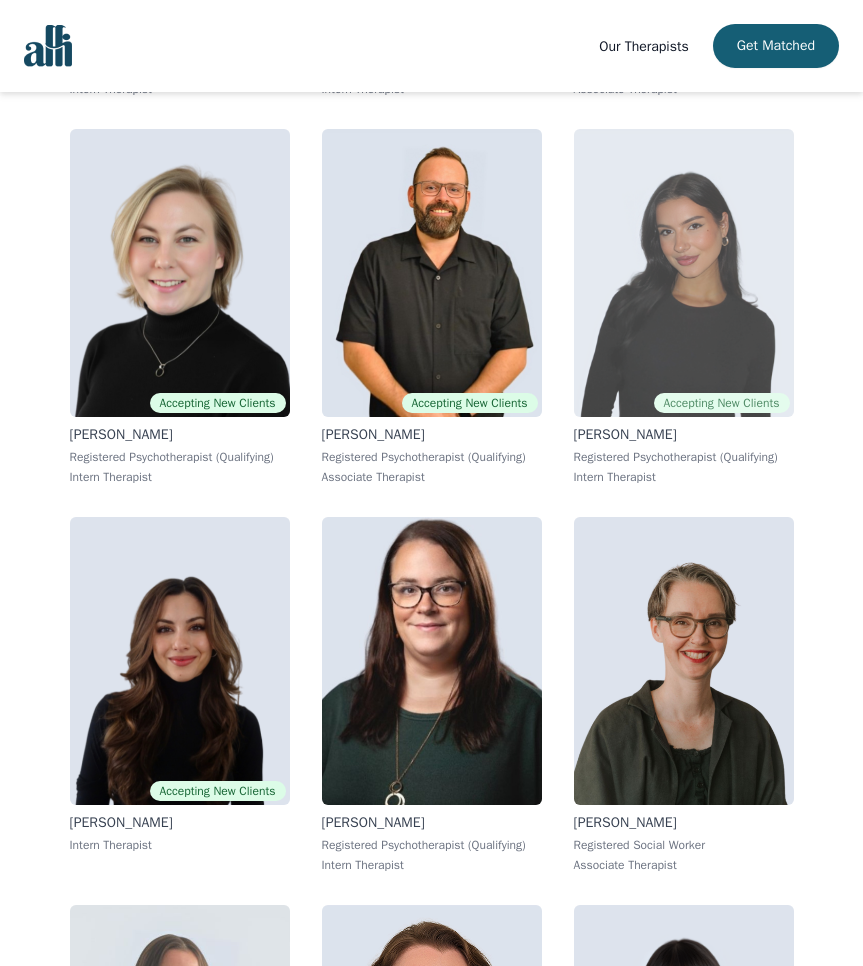click at bounding box center [684, 273] 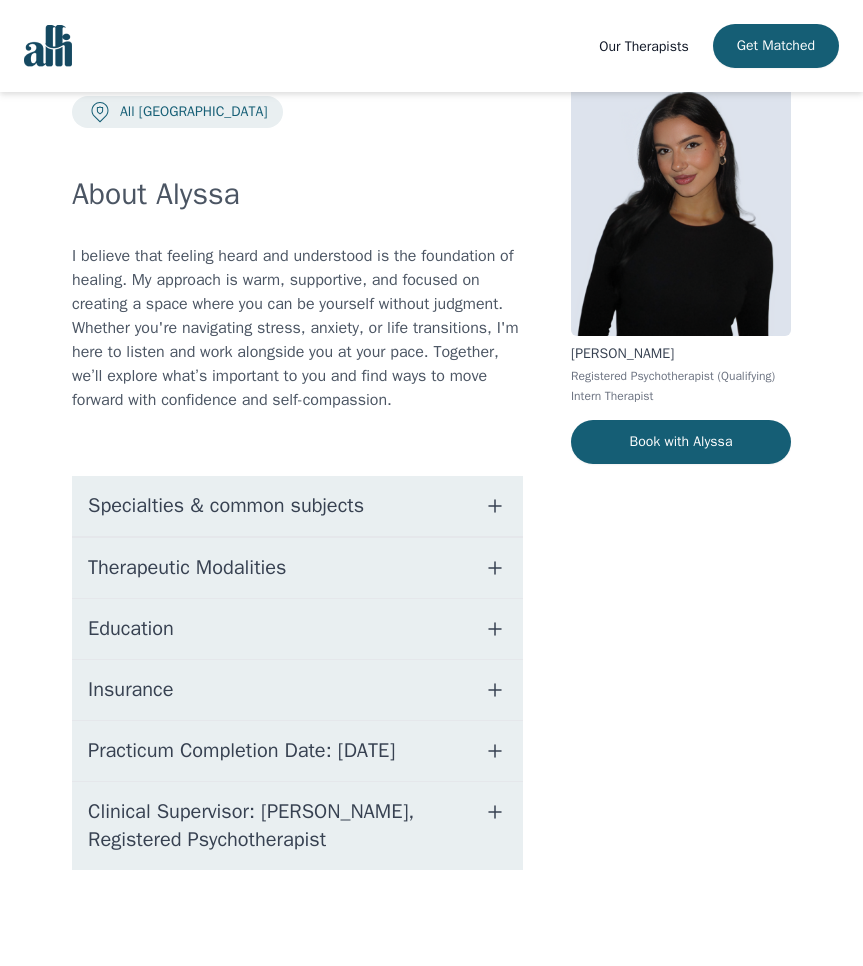 scroll, scrollTop: 0, scrollLeft: 0, axis: both 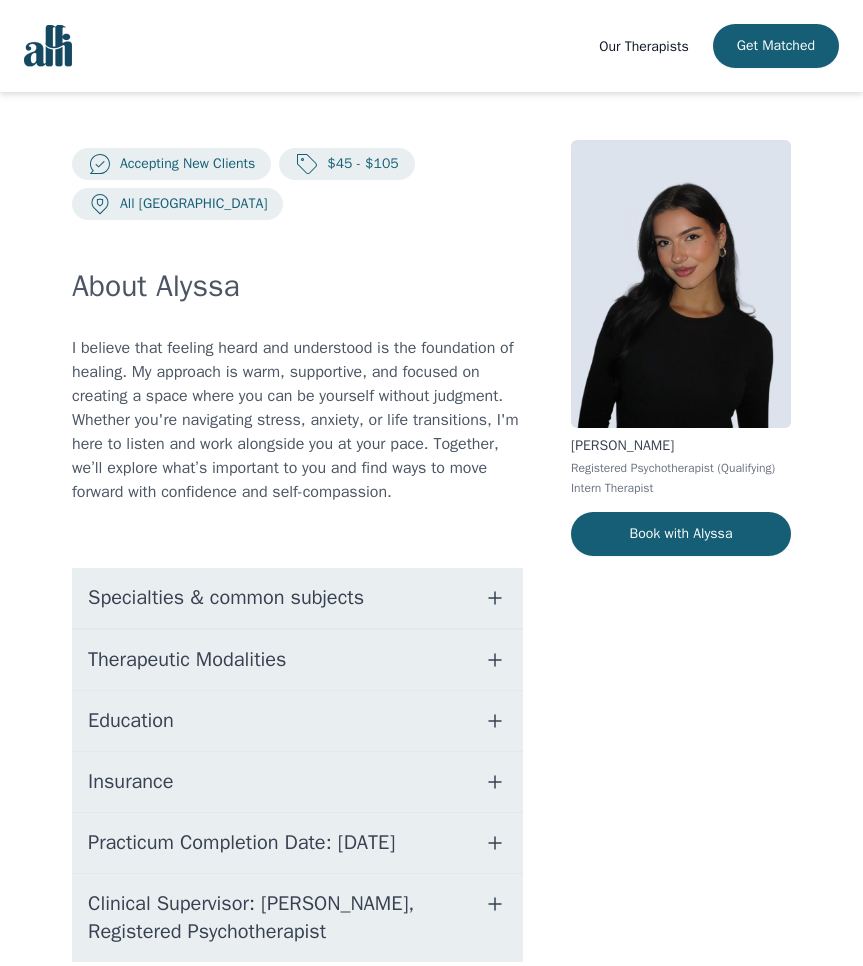 click on "Specialties & common subjects" at bounding box center (297, 598) 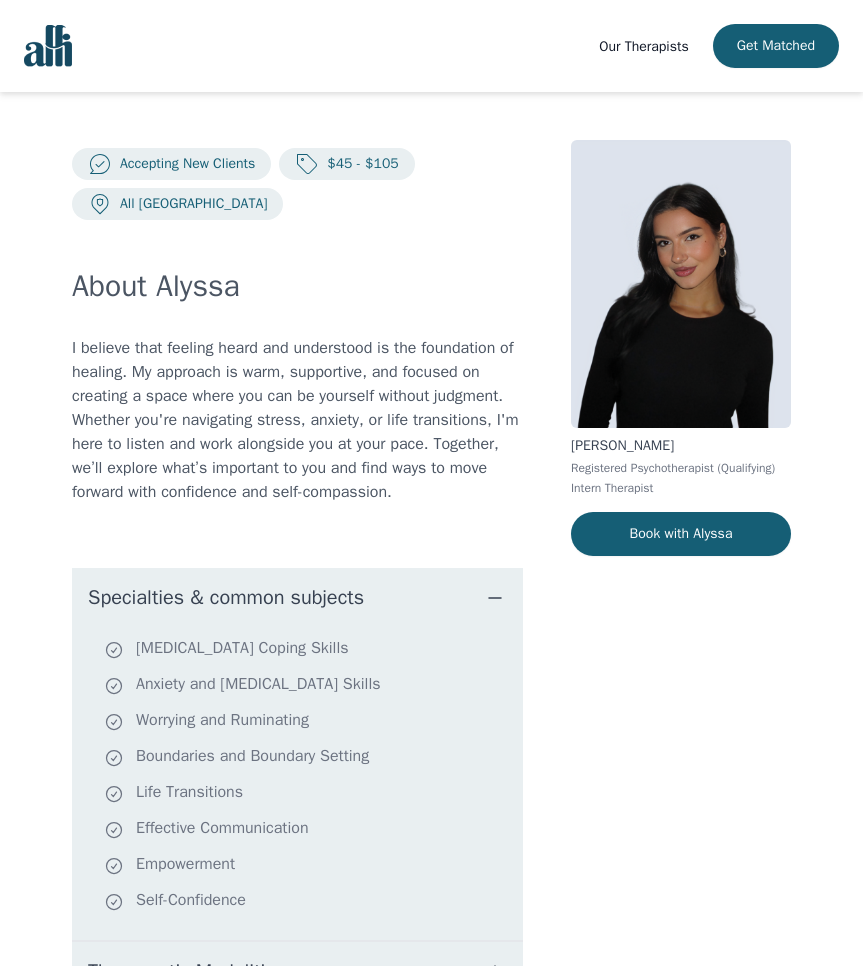 click on "Specialties & common subjects" at bounding box center [297, 598] 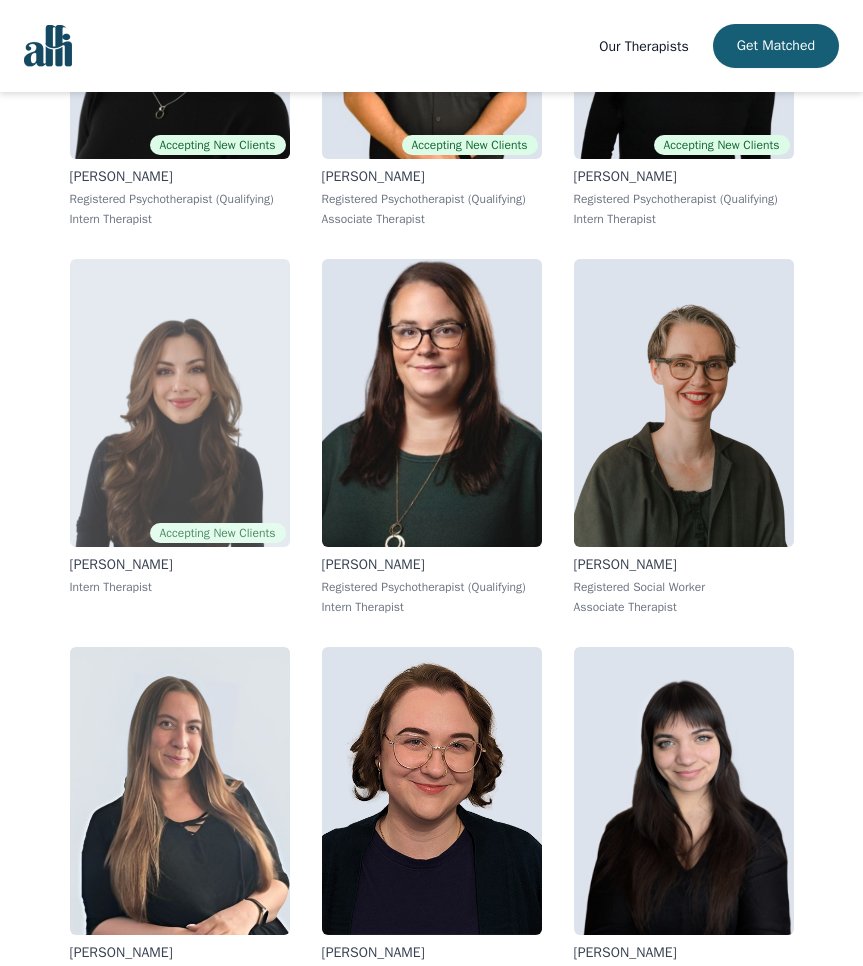 click at bounding box center (180, 403) 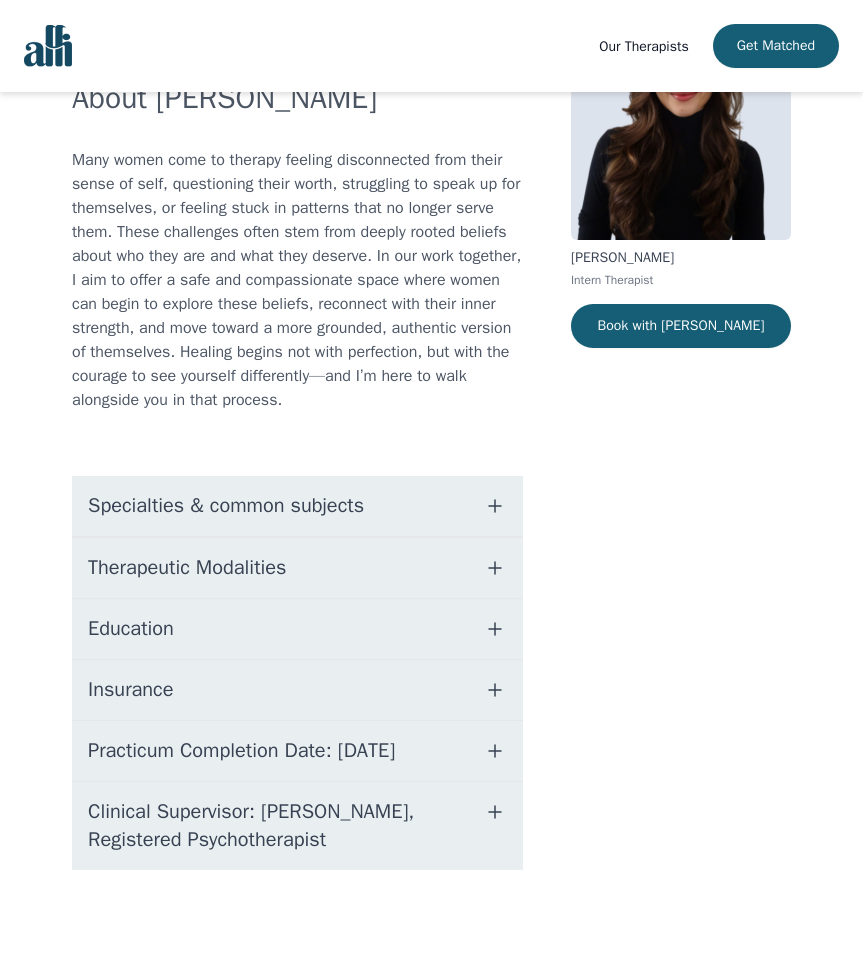 scroll, scrollTop: 0, scrollLeft: 0, axis: both 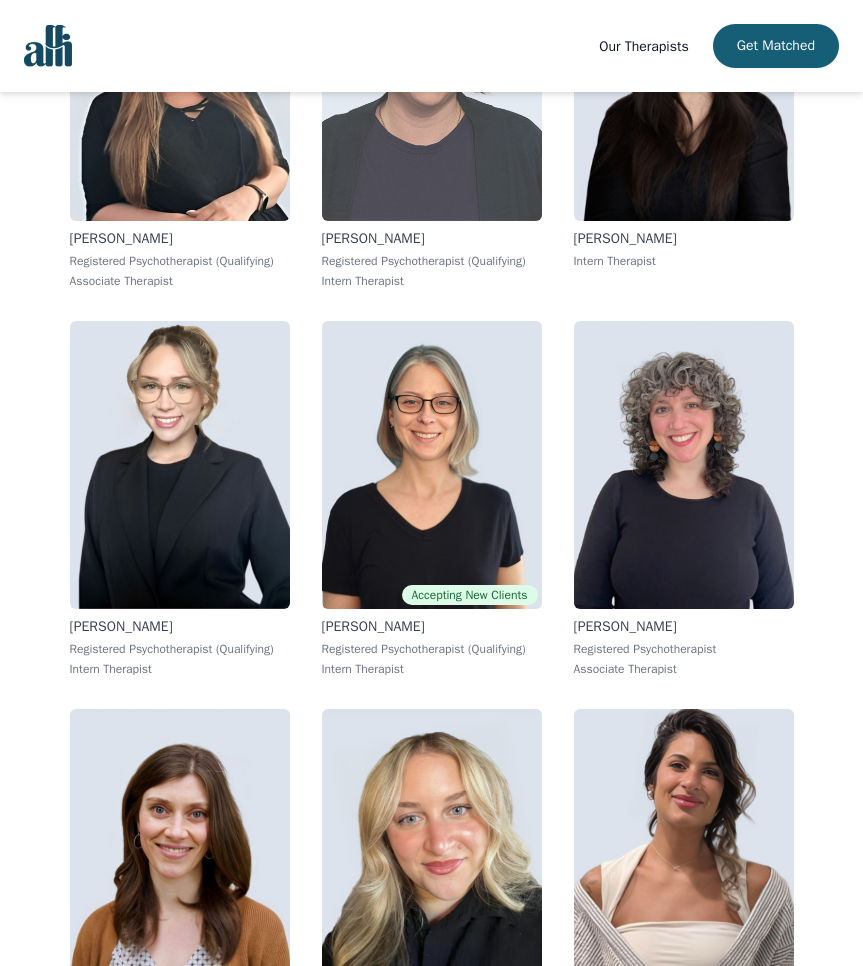 click at bounding box center (432, 77) 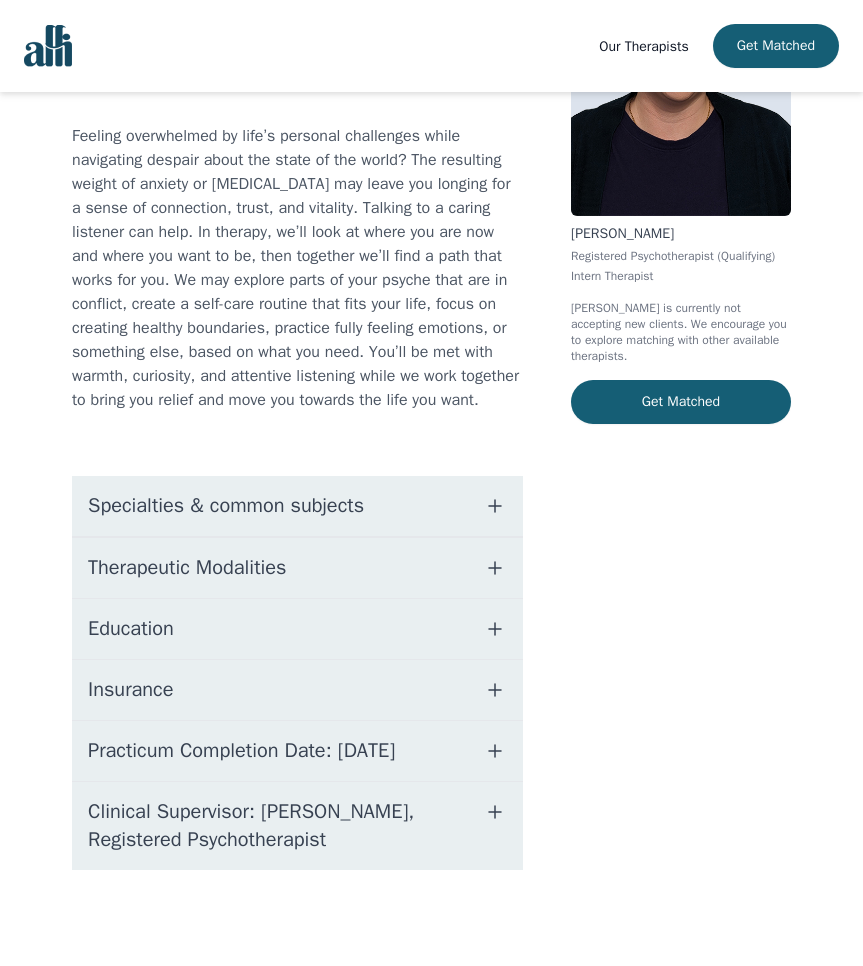 scroll, scrollTop: 0, scrollLeft: 0, axis: both 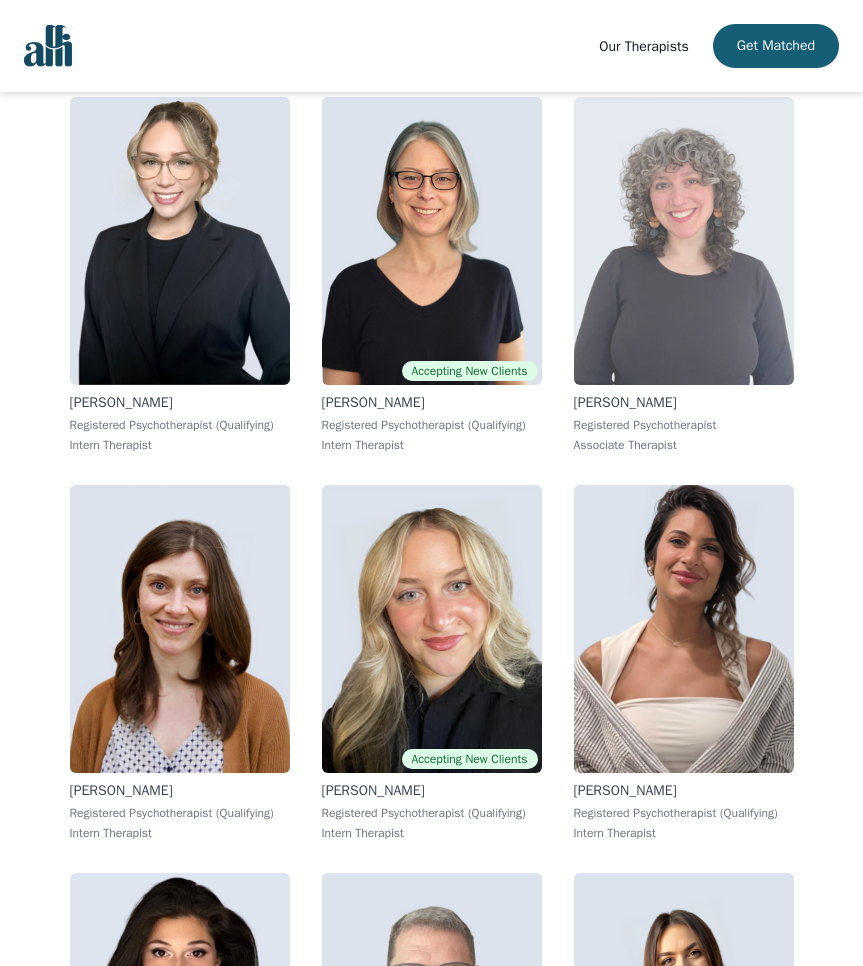 click at bounding box center (684, 241) 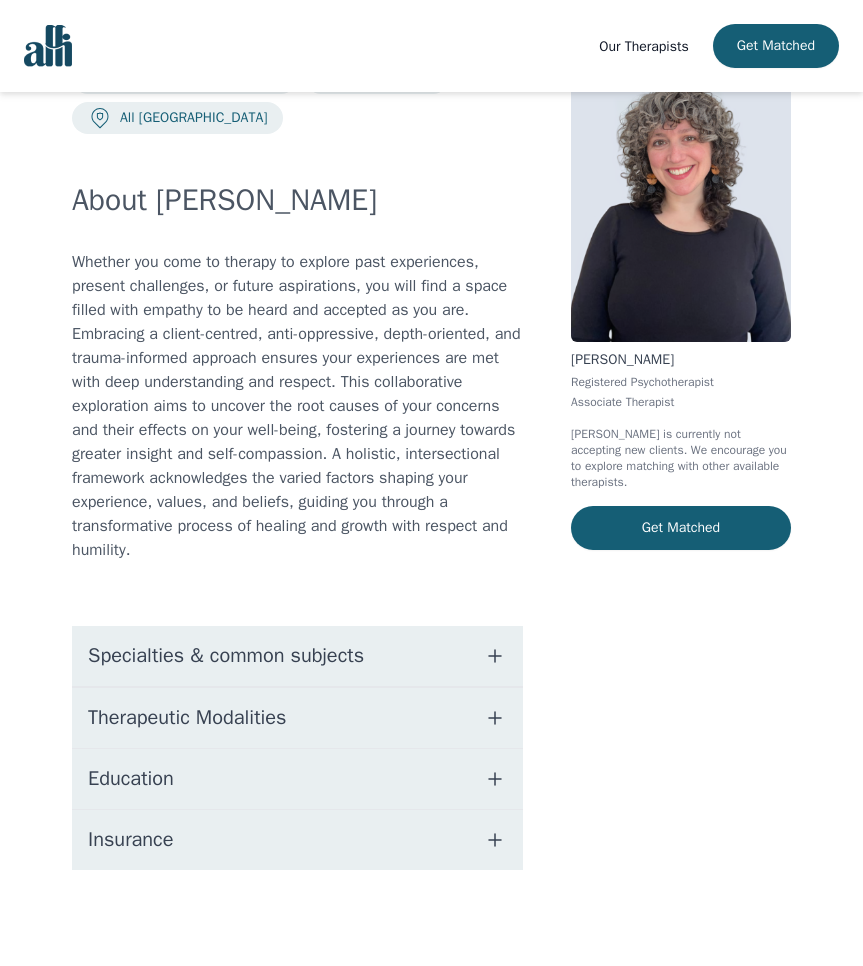 scroll, scrollTop: 0, scrollLeft: 0, axis: both 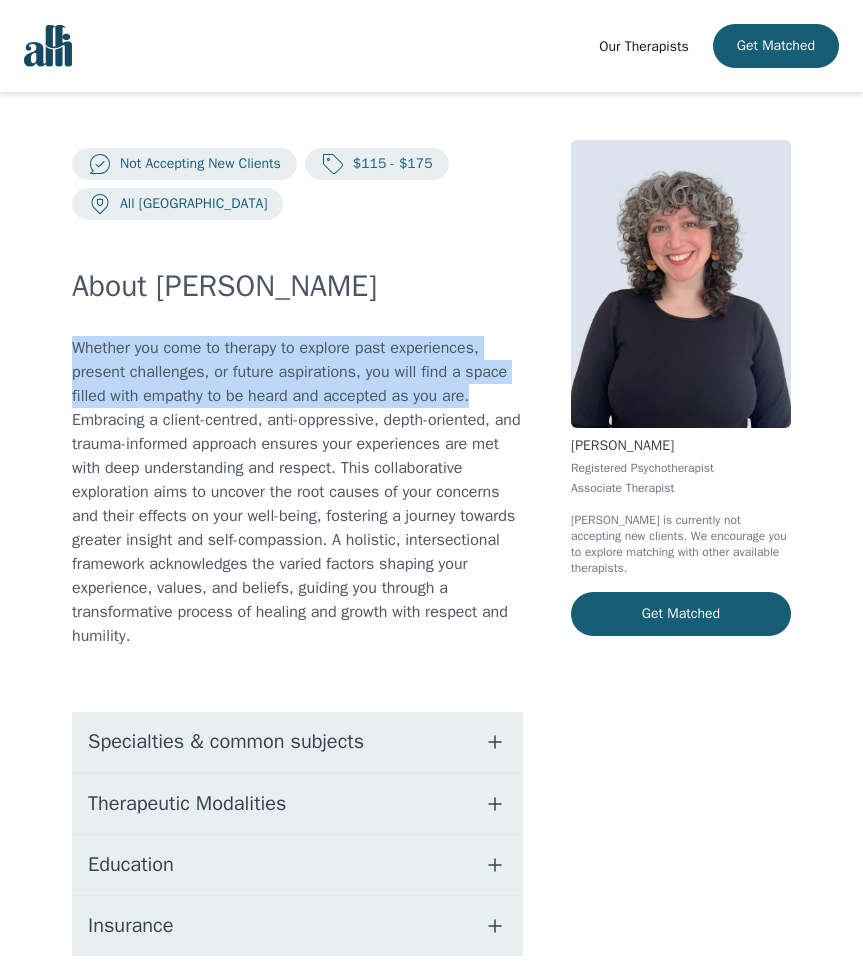 drag, startPoint x: 482, startPoint y: 396, endPoint x: 72, endPoint y: 351, distance: 412.46213 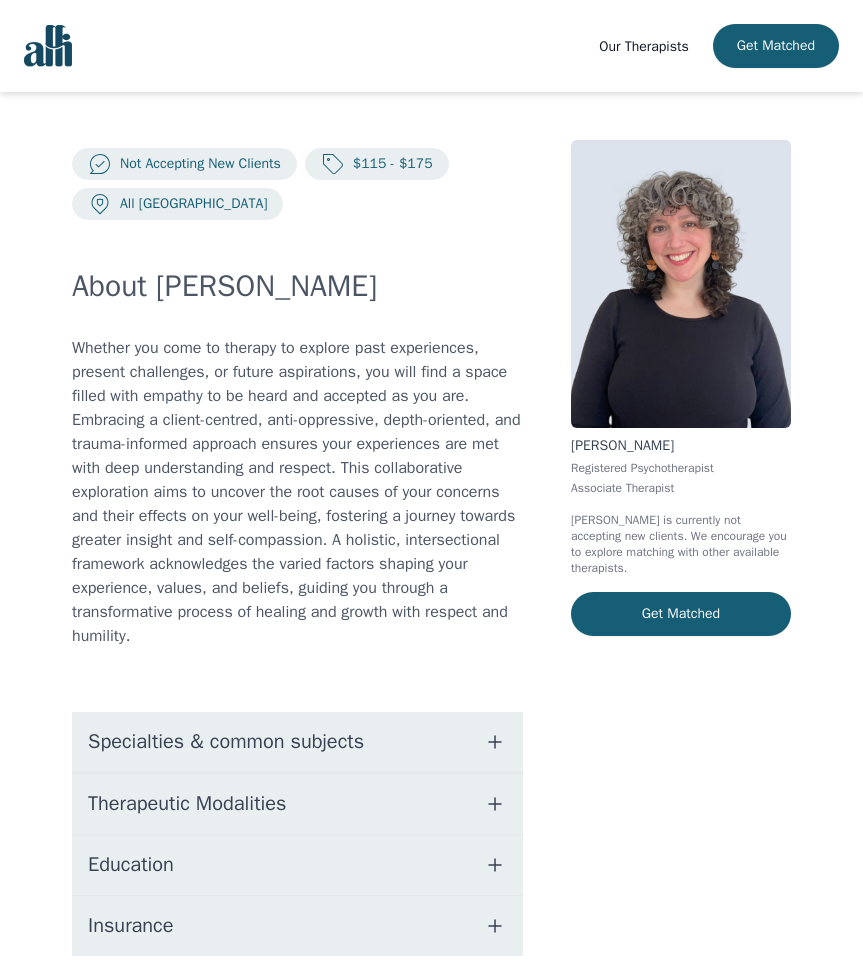 click on "Whether you come to therapy to explore past experiences, present challenges, or future aspirations, you will find a space filled with empathy to be heard and accepted as you are. Embracing a client-centred, anti-oppressive, depth-oriented, and trauma-informed approach ensures your experiences are met with deep understanding and respect. This collaborative exploration aims to uncover the root causes of your concerns and their effects on your well-being, fostering a journey towards greater insight and self-compassion. A holistic, intersectional framework acknowledges the varied factors shaping your experience, values, and beliefs, guiding you through a transformative process of healing and growth with respect and humility." at bounding box center [297, 492] 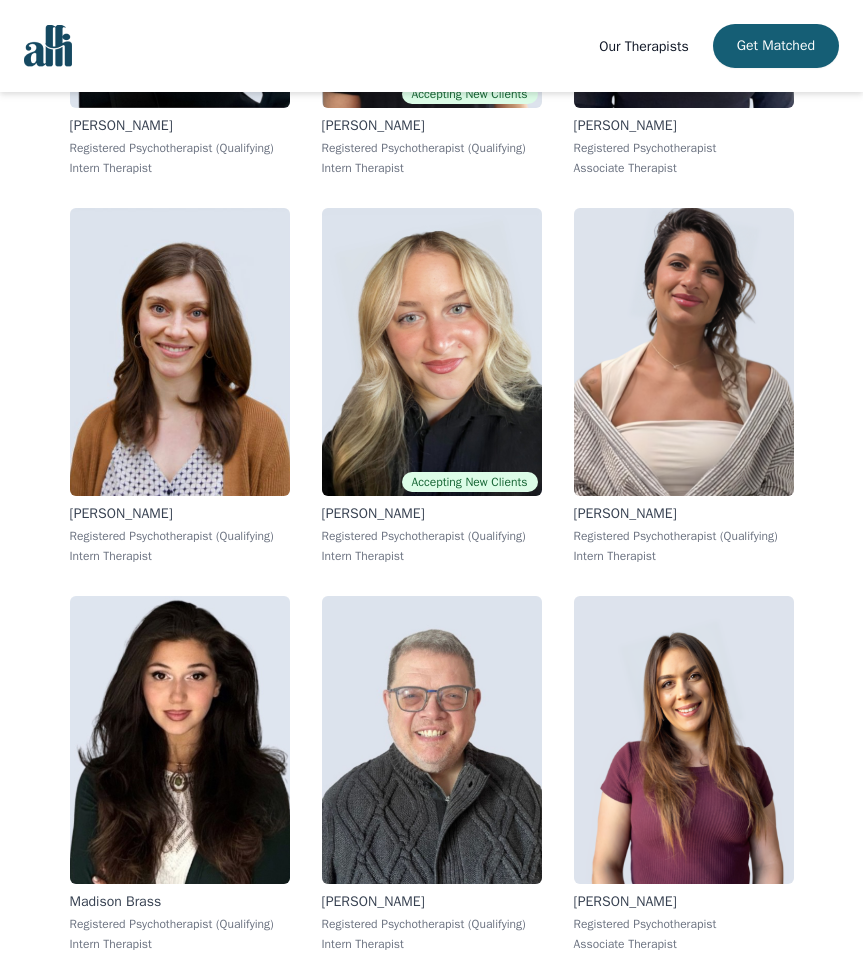 scroll, scrollTop: 2666, scrollLeft: 0, axis: vertical 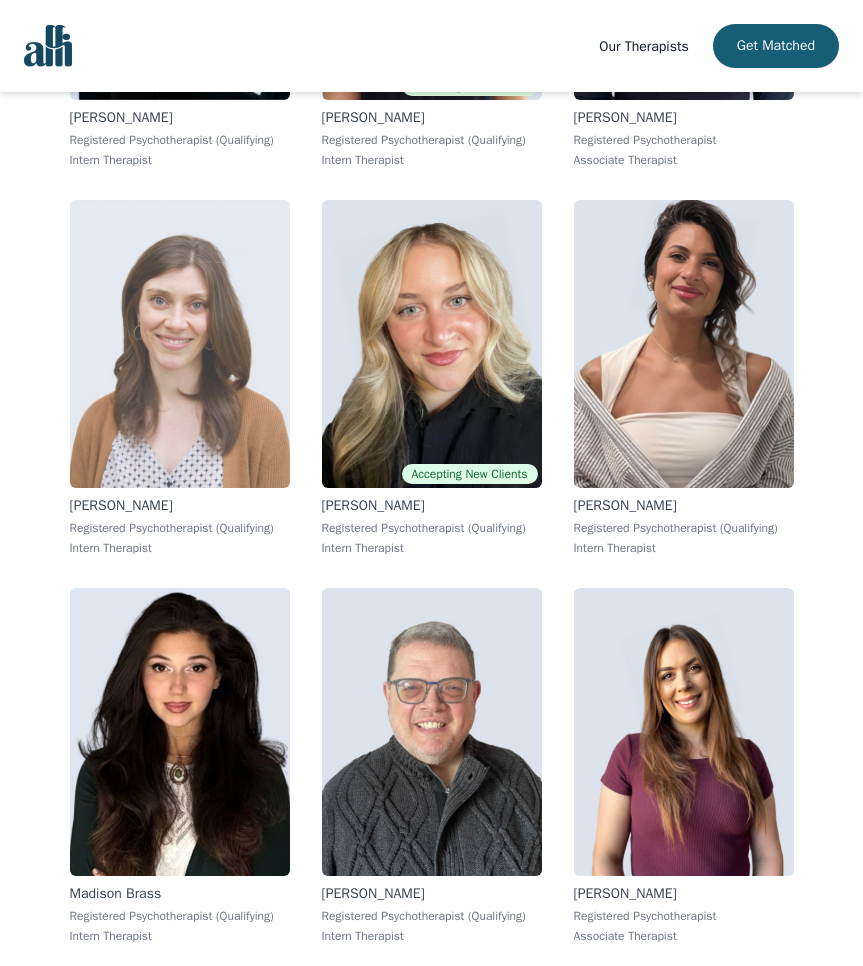 click at bounding box center [180, 344] 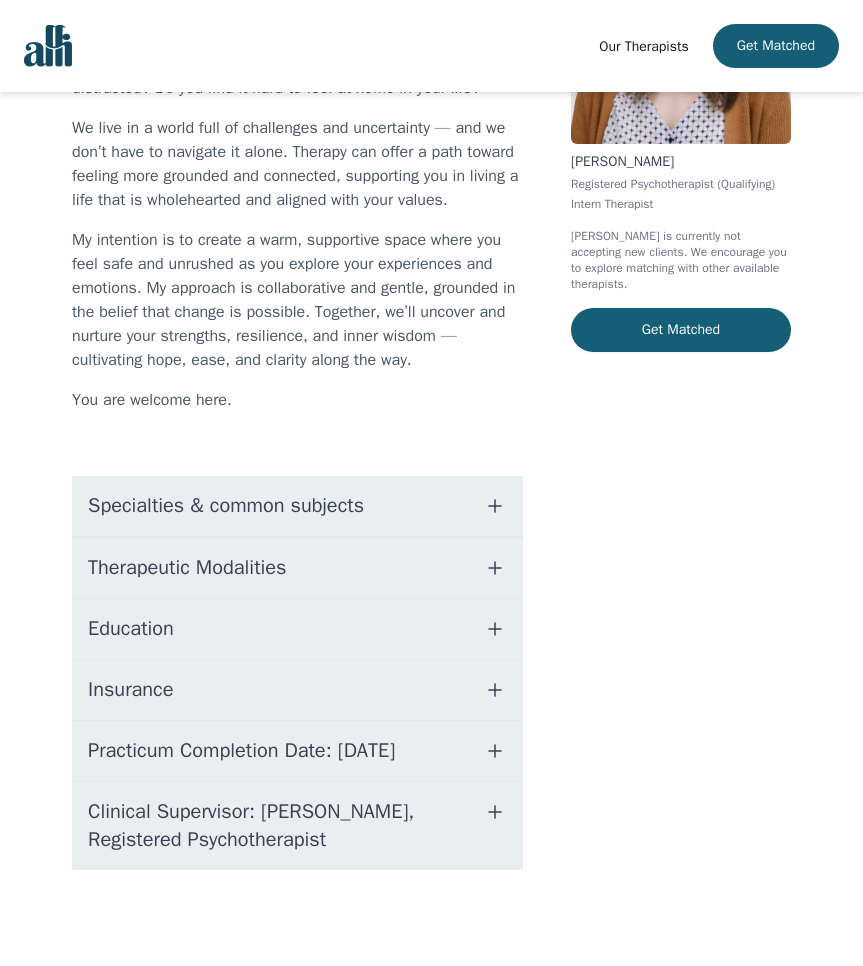 scroll, scrollTop: 0, scrollLeft: 0, axis: both 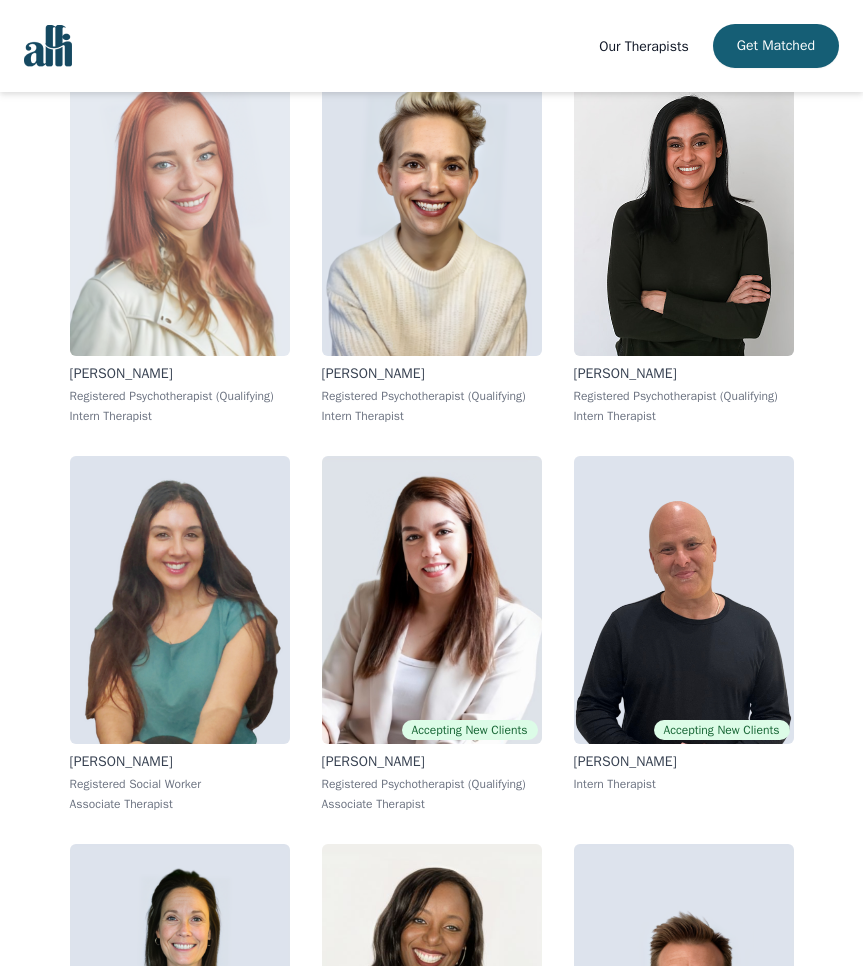 click at bounding box center (180, 212) 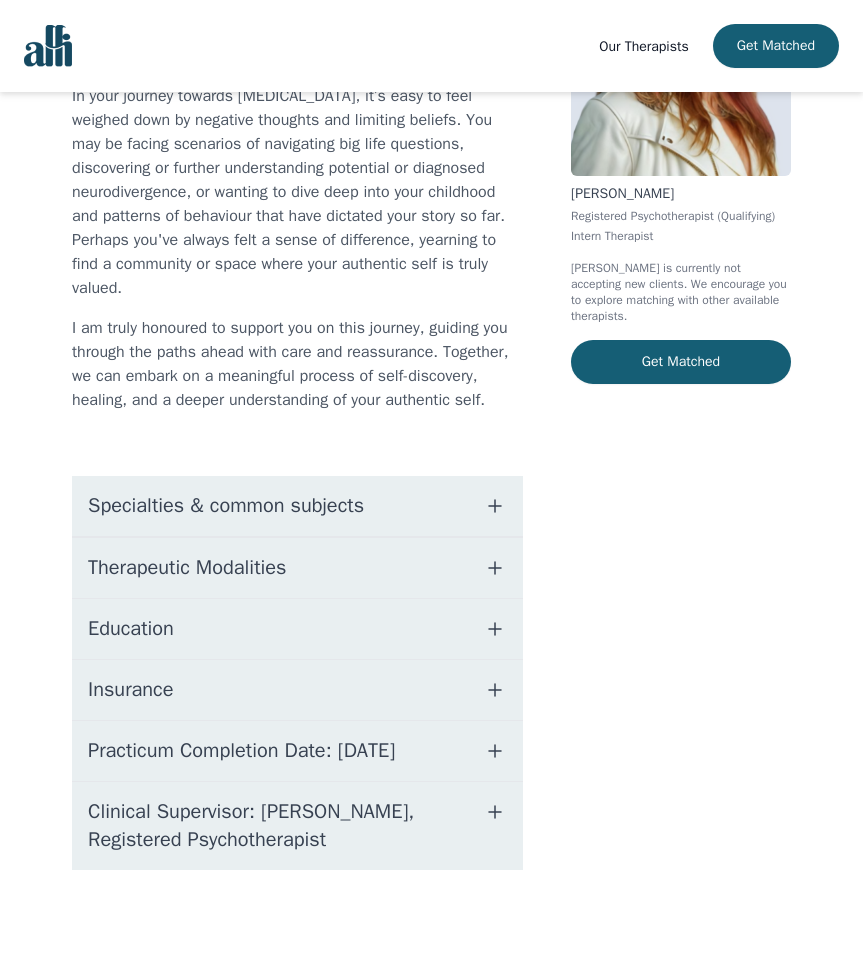 scroll, scrollTop: 0, scrollLeft: 0, axis: both 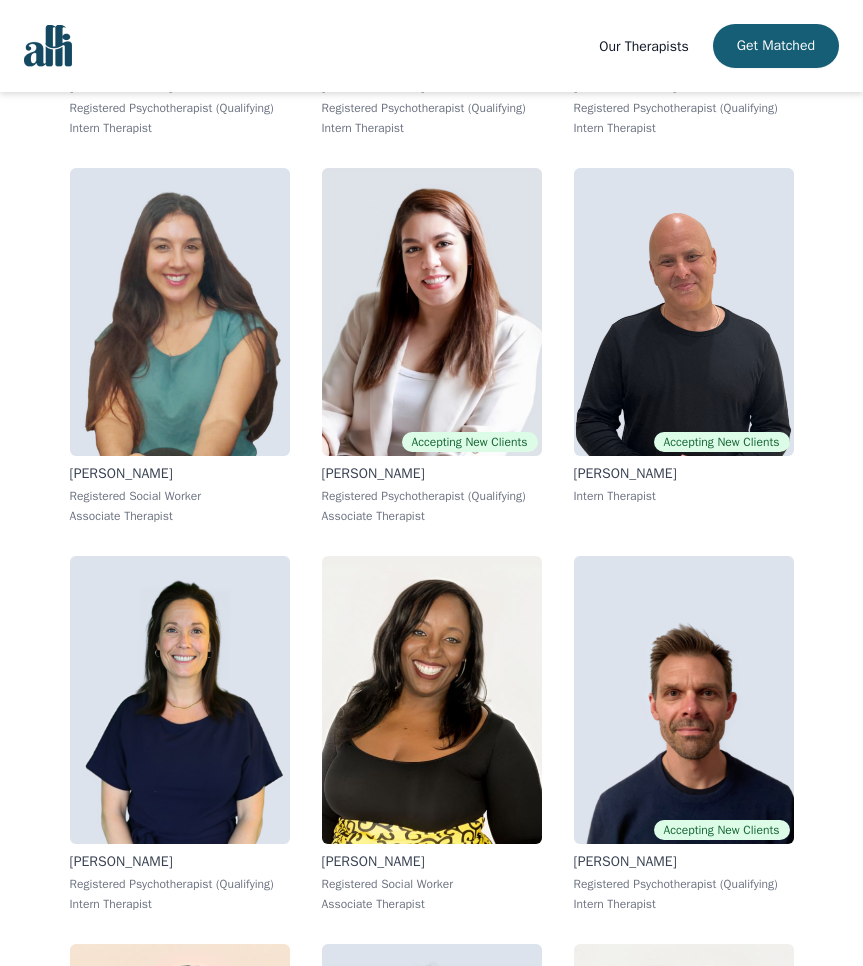 click at bounding box center [432, -76] 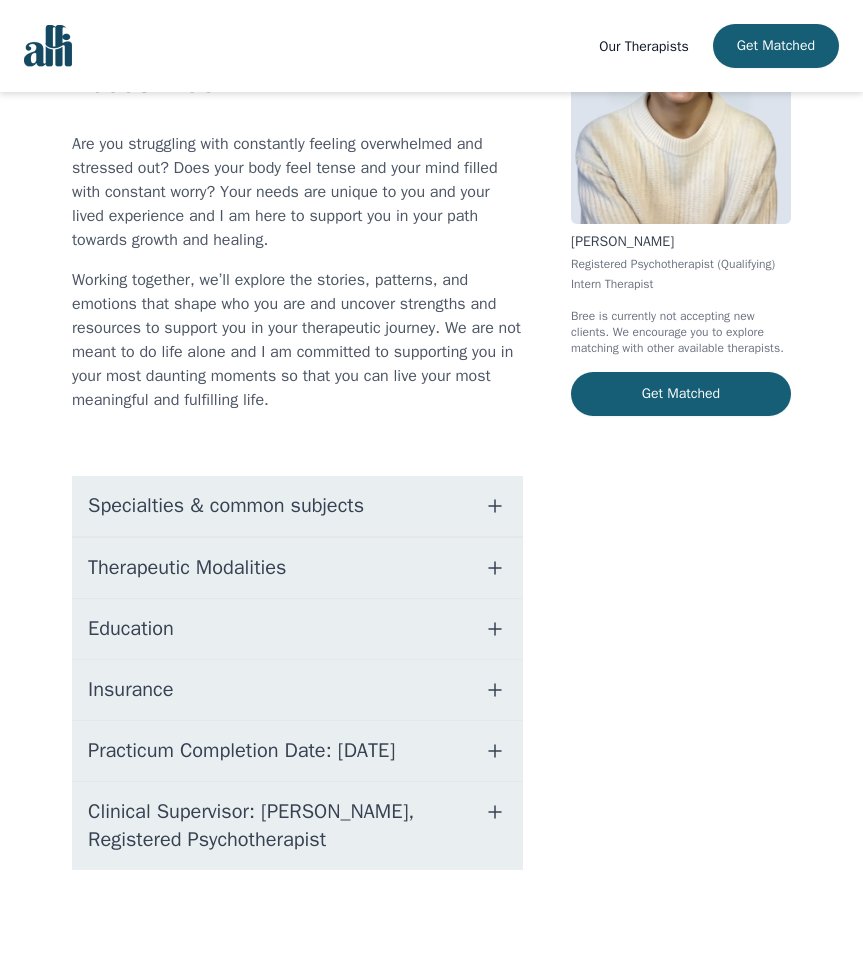 scroll, scrollTop: 0, scrollLeft: 0, axis: both 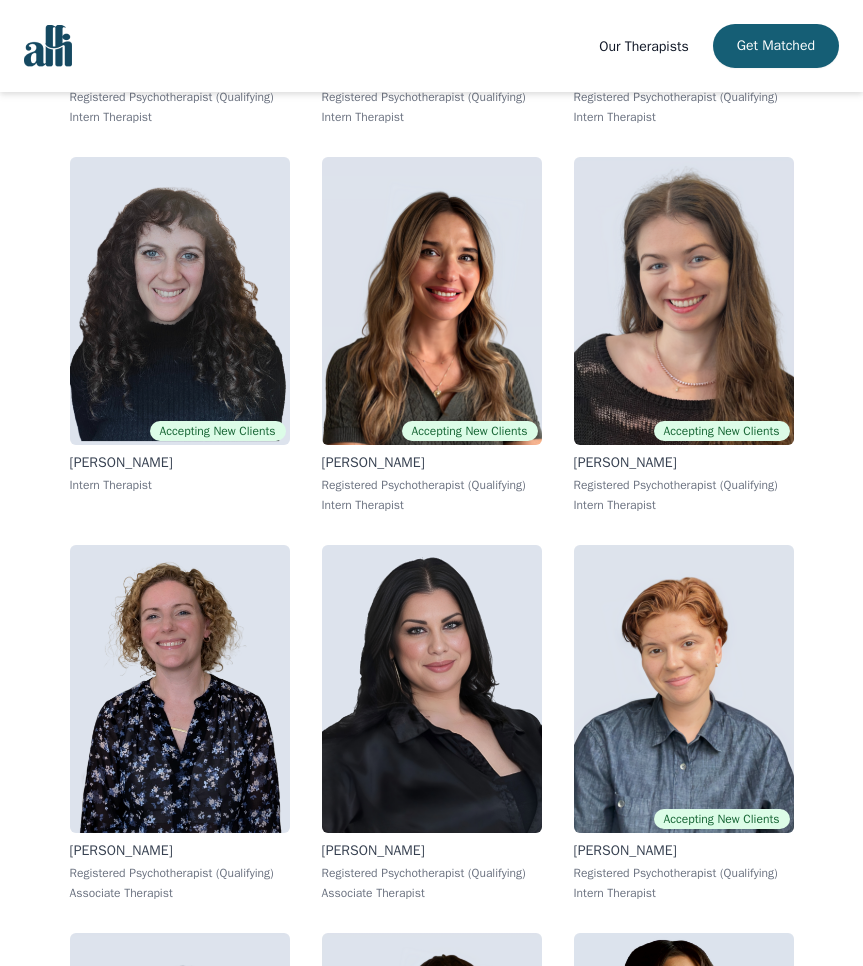 click at bounding box center (432, -87) 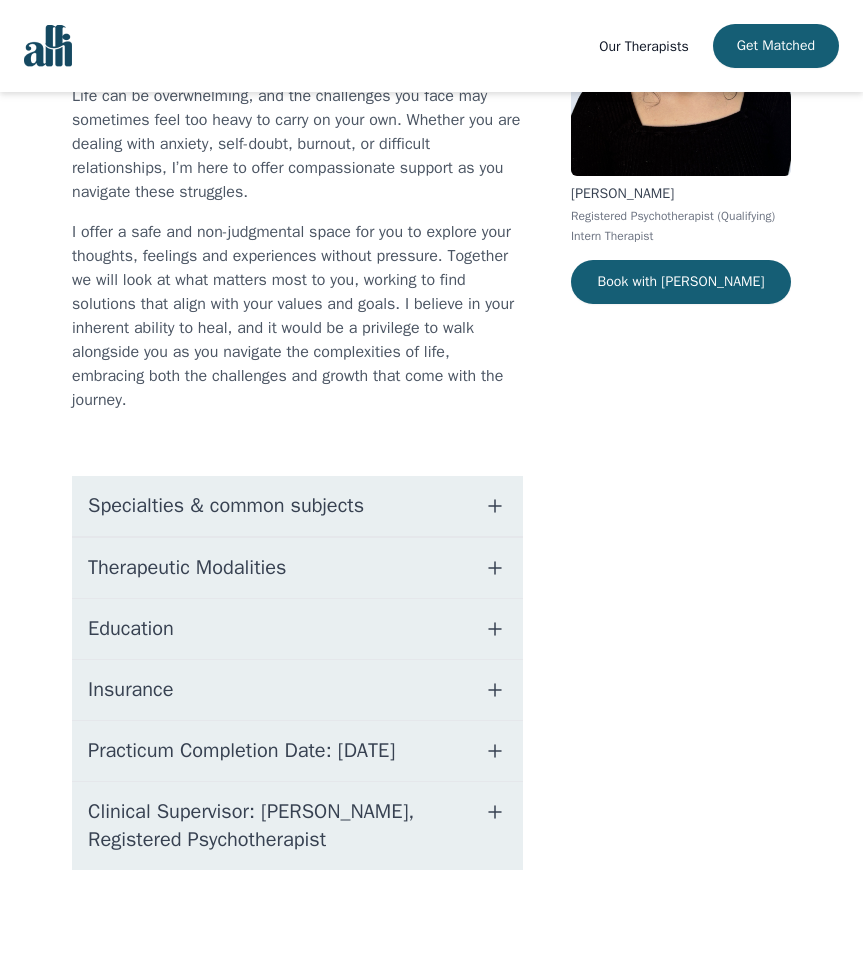 scroll, scrollTop: 0, scrollLeft: 0, axis: both 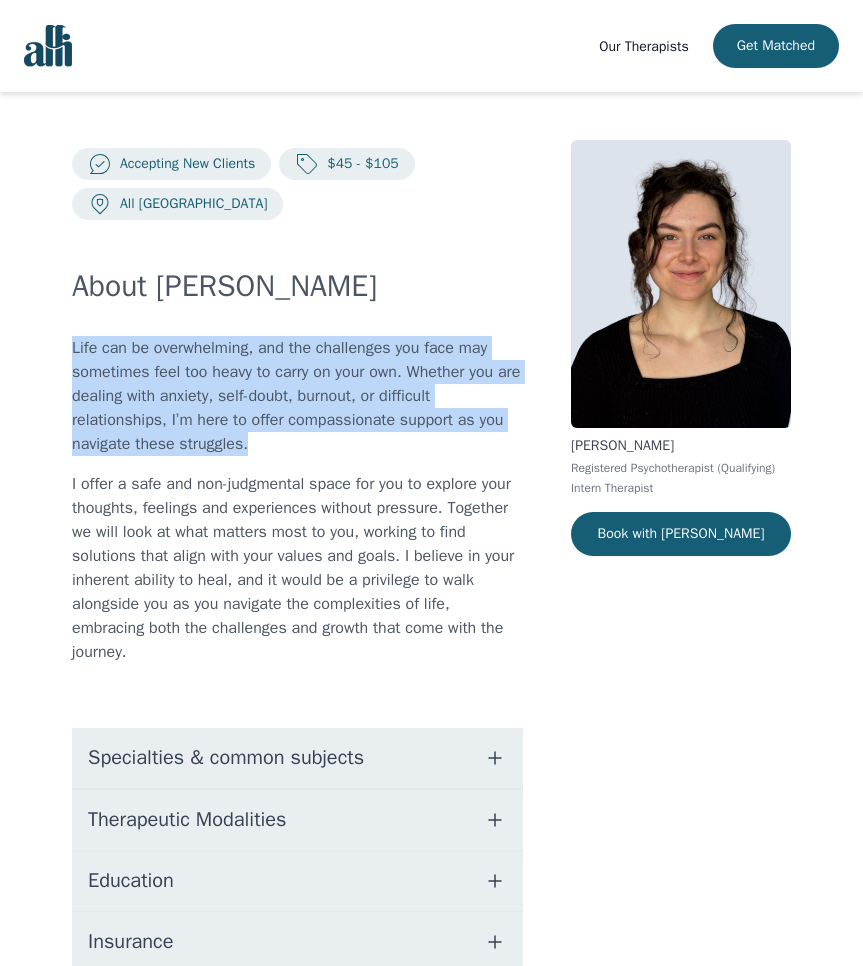 drag, startPoint x: 263, startPoint y: 444, endPoint x: 66, endPoint y: 349, distance: 218.70985 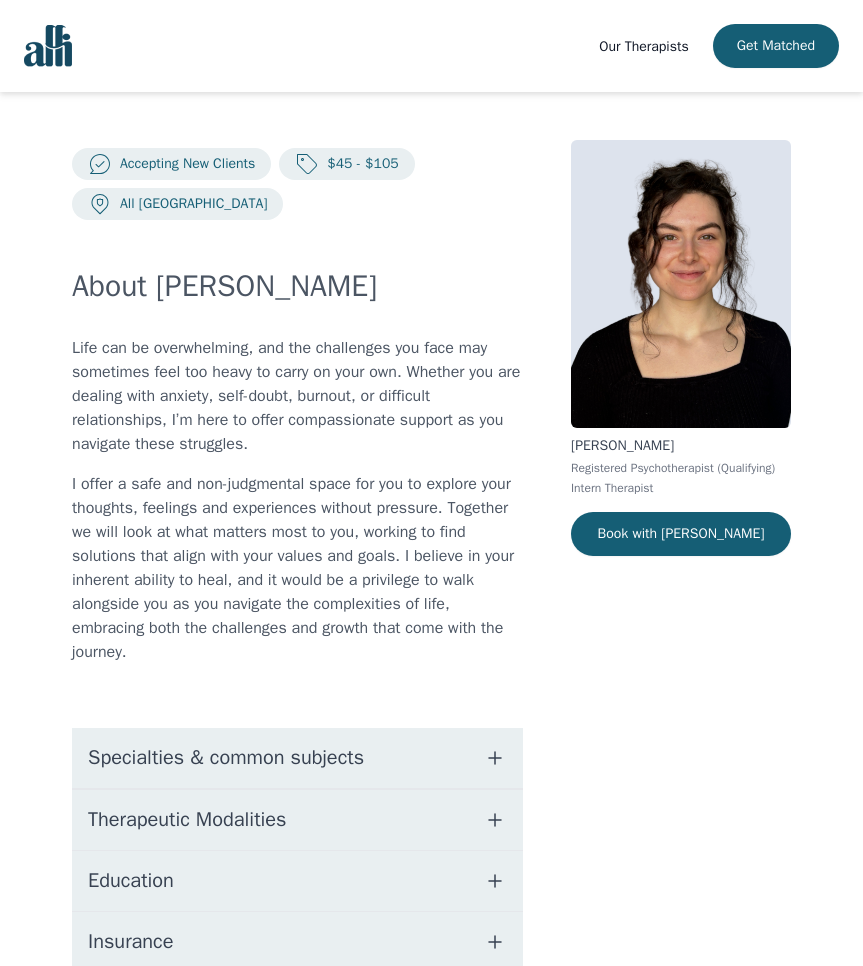 click on "I offer a safe and non-judgmental space for you to explore your thoughts, feelings and experiences without pressure. Together we will look at what matters most to you, working to find solutions that align with your values and goals. I believe in your inherent ability to heal, and it would be a privilege to walk alongside you as you navigate the complexities of life, embracing both the challenges and growth that come with the journey." at bounding box center [297, 568] 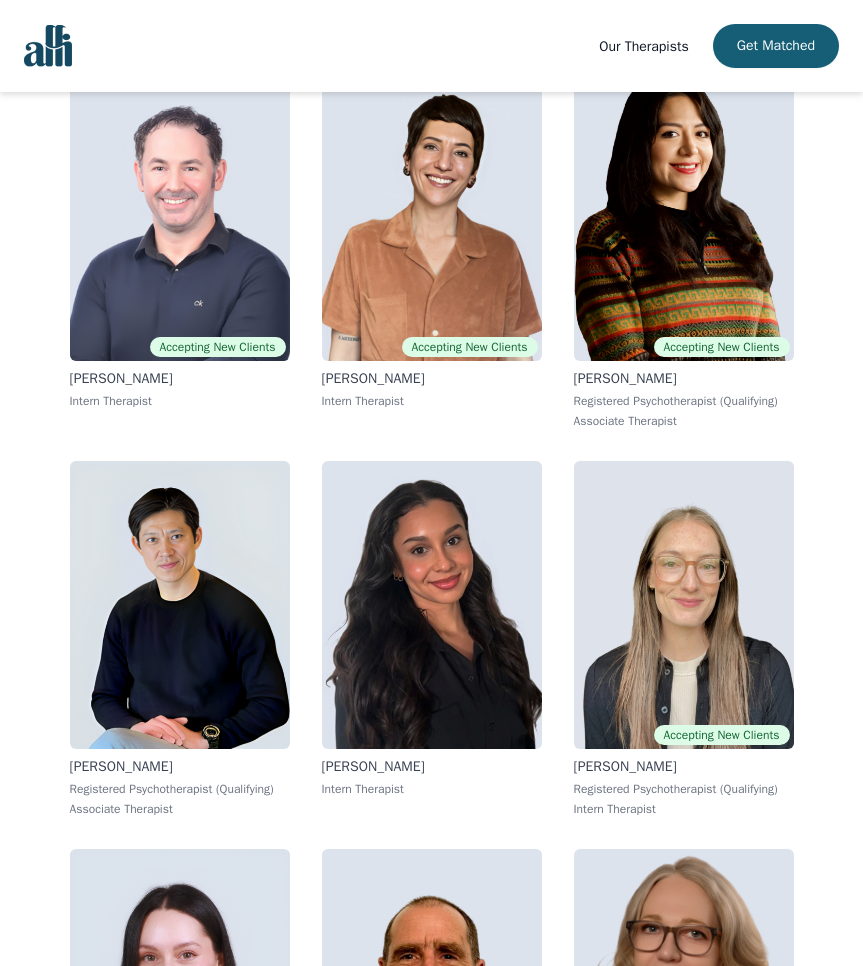 scroll, scrollTop: 6660, scrollLeft: 0, axis: vertical 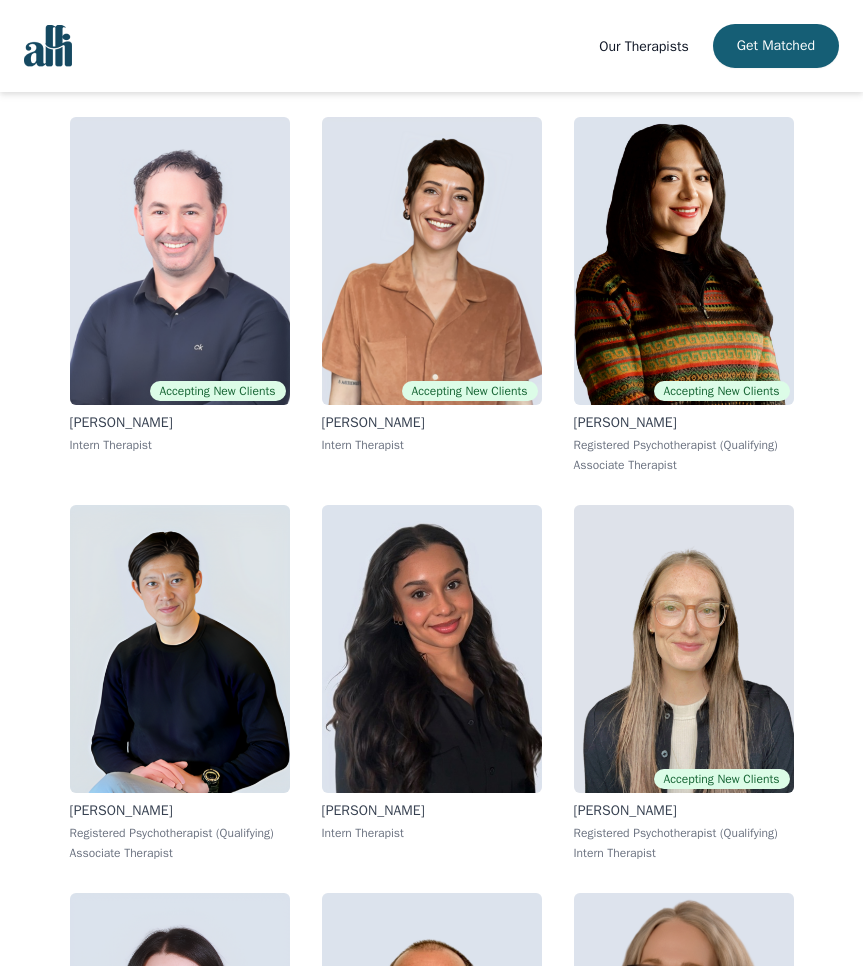 click at bounding box center [432, -515] 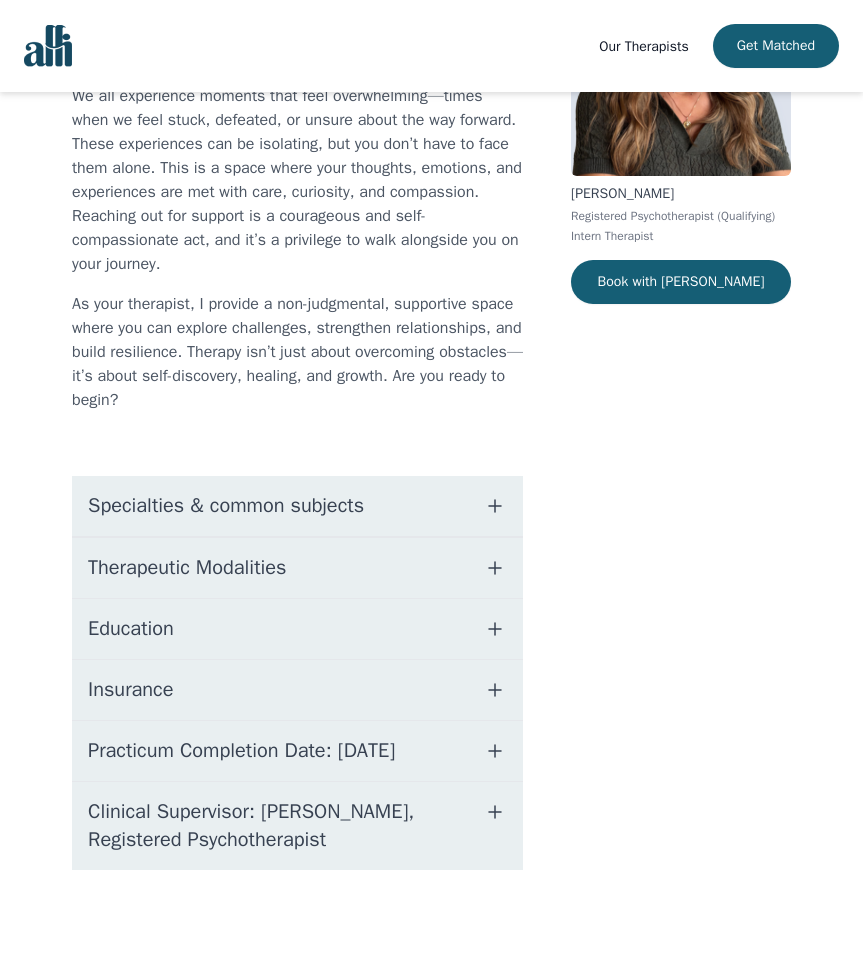 scroll, scrollTop: 0, scrollLeft: 0, axis: both 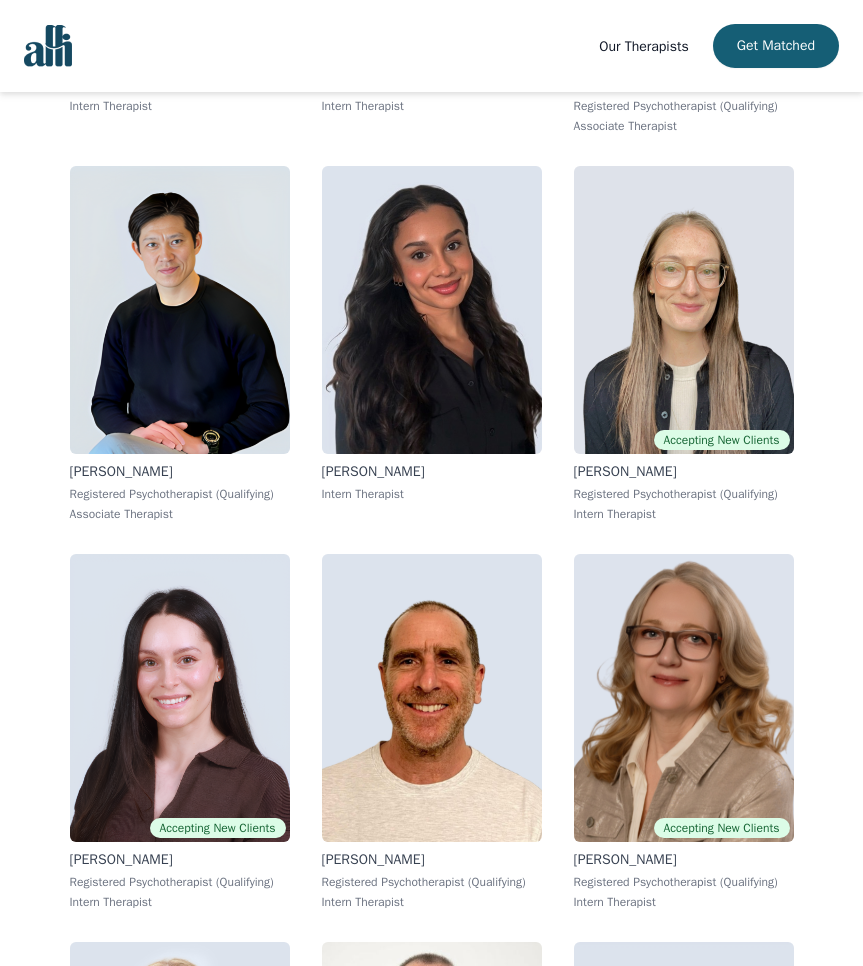 click at bounding box center [180, -466] 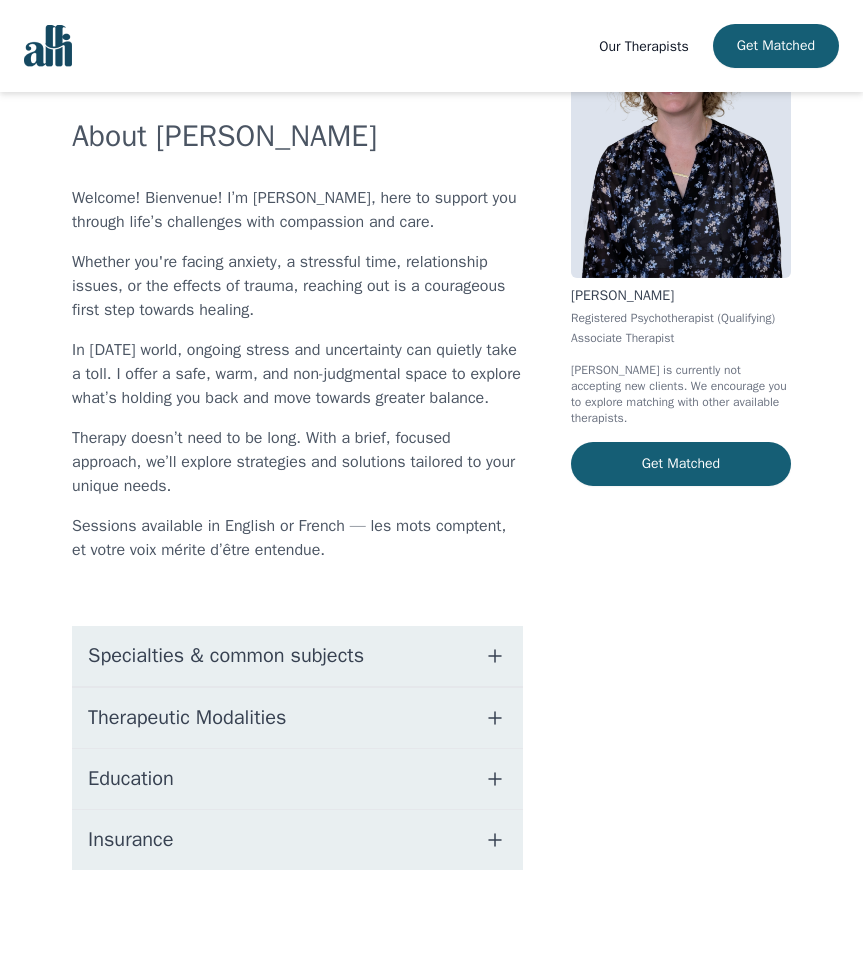 scroll, scrollTop: 0, scrollLeft: 0, axis: both 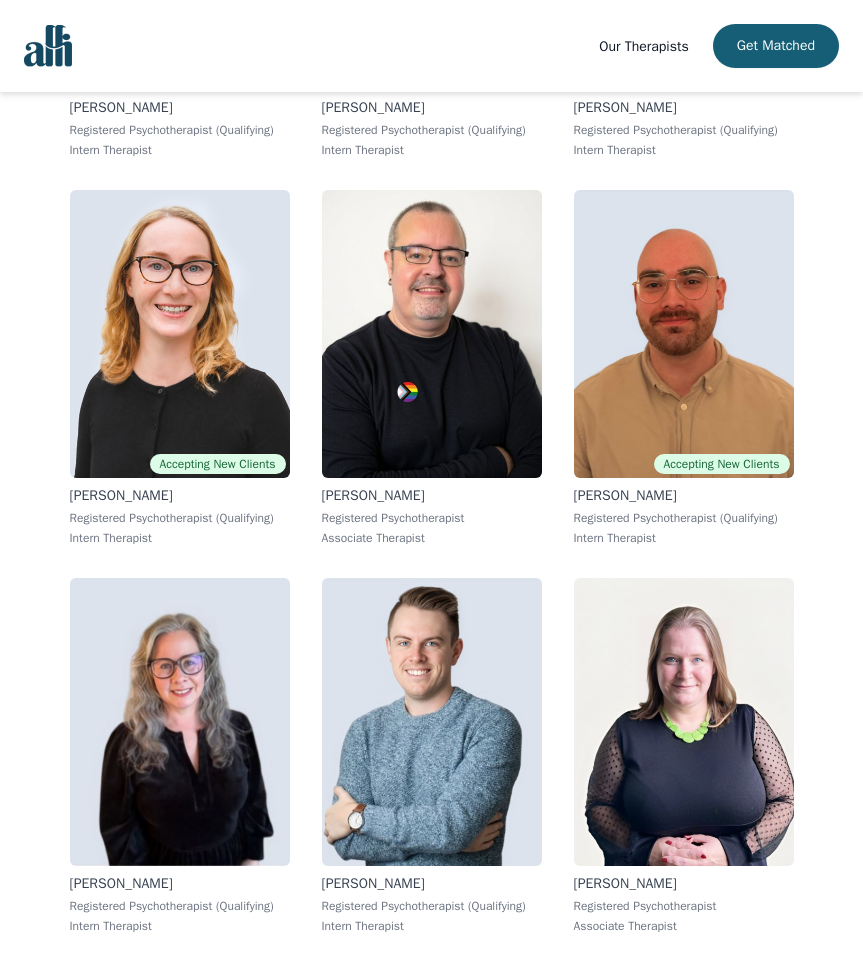 click at bounding box center (432, -830) 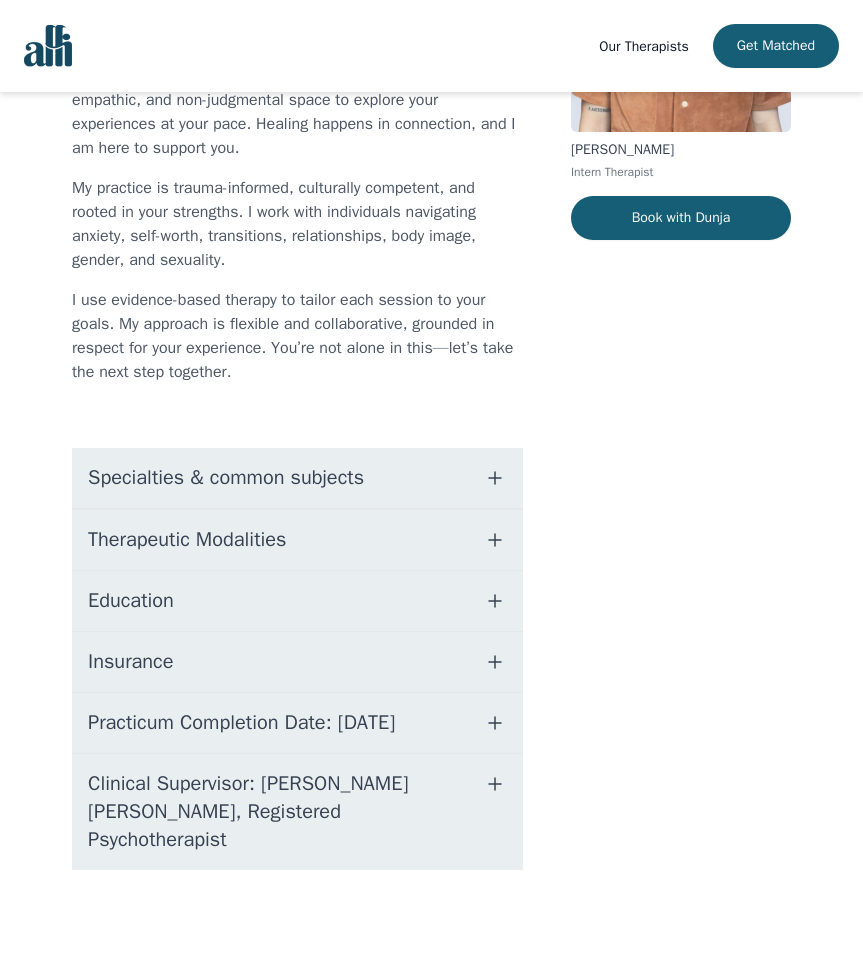 scroll, scrollTop: 0, scrollLeft: 0, axis: both 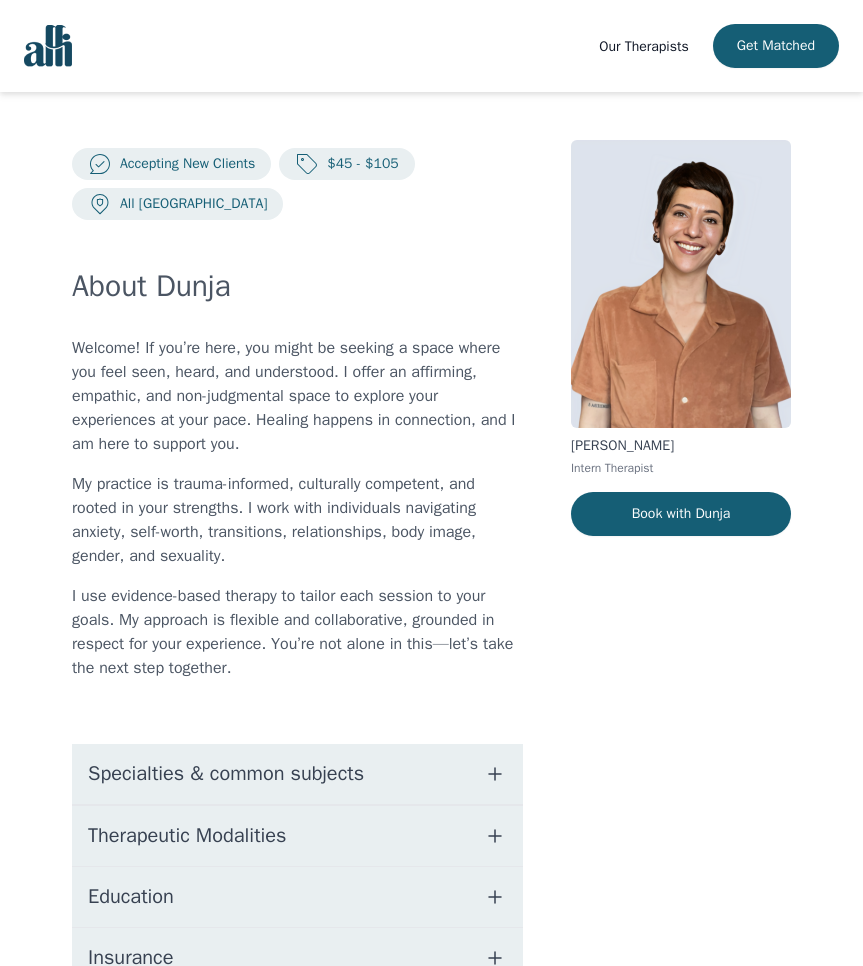click on "Welcome! If you’re here, you might be seeking a space where you feel seen, heard, and understood. I offer an affirming, empathic, and non-judgmental space to explore your experiences at your pace. Healing happens in connection, and I am here to support you." at bounding box center (297, 396) 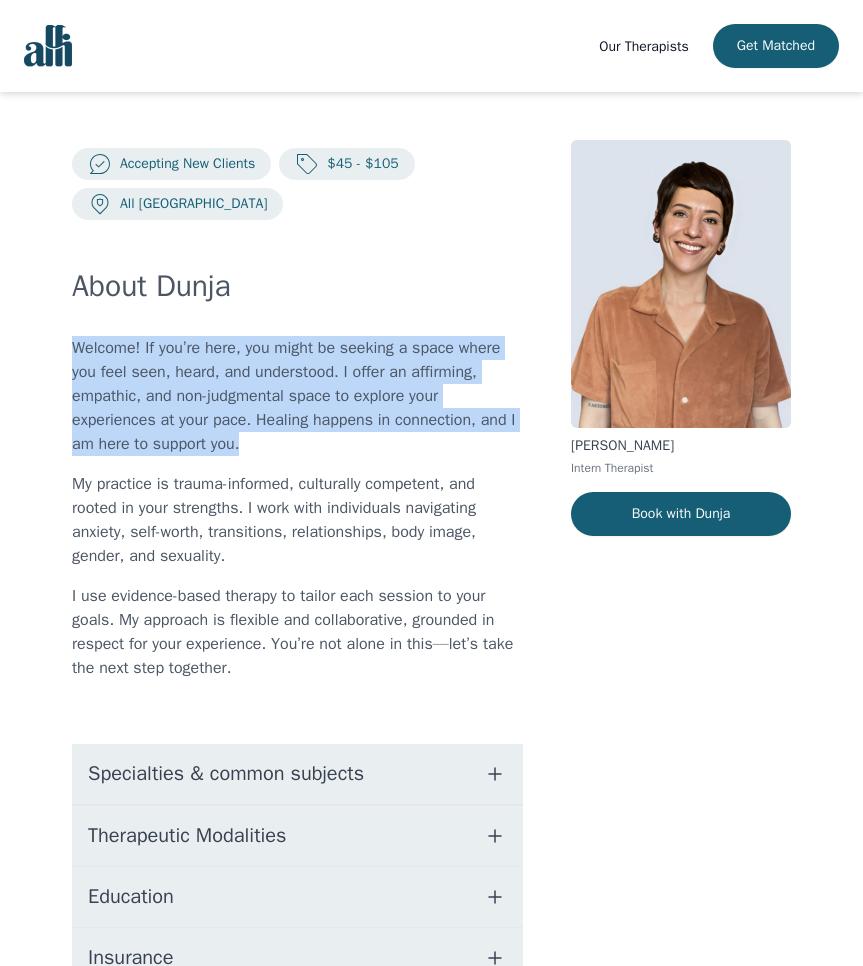 drag, startPoint x: 257, startPoint y: 441, endPoint x: 47, endPoint y: 347, distance: 230.07825 